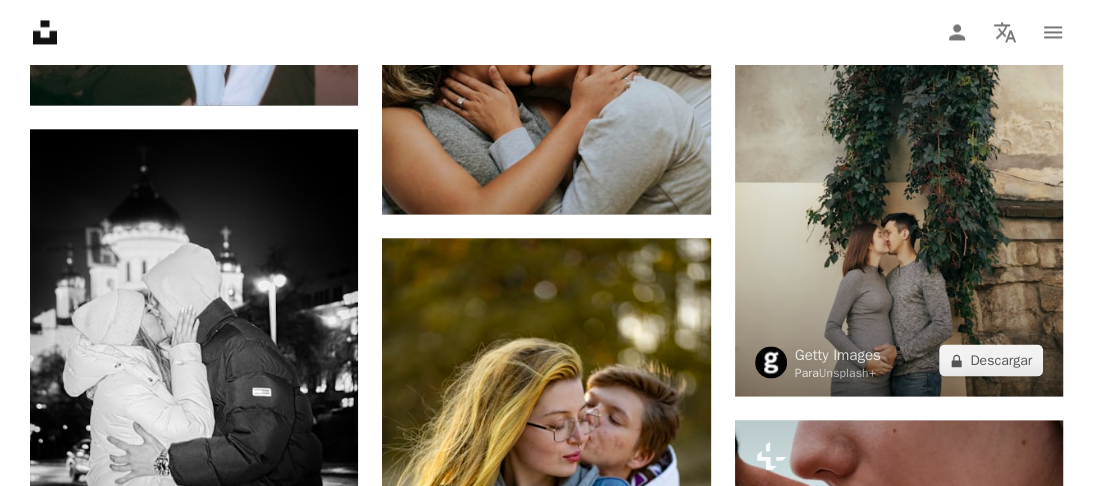 scroll, scrollTop: 24000, scrollLeft: 0, axis: vertical 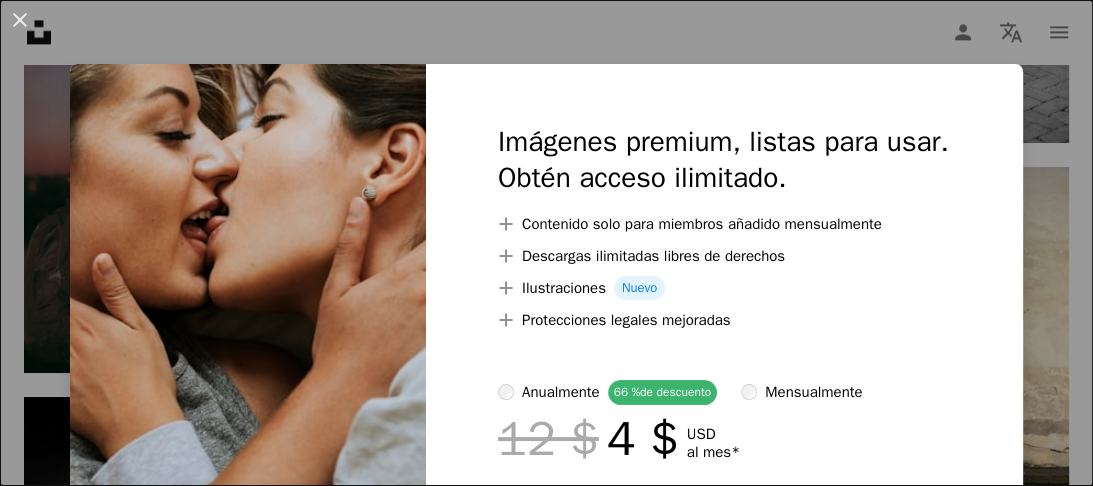 drag, startPoint x: 29, startPoint y: 20, endPoint x: 451, endPoint y: 208, distance: 461.9827 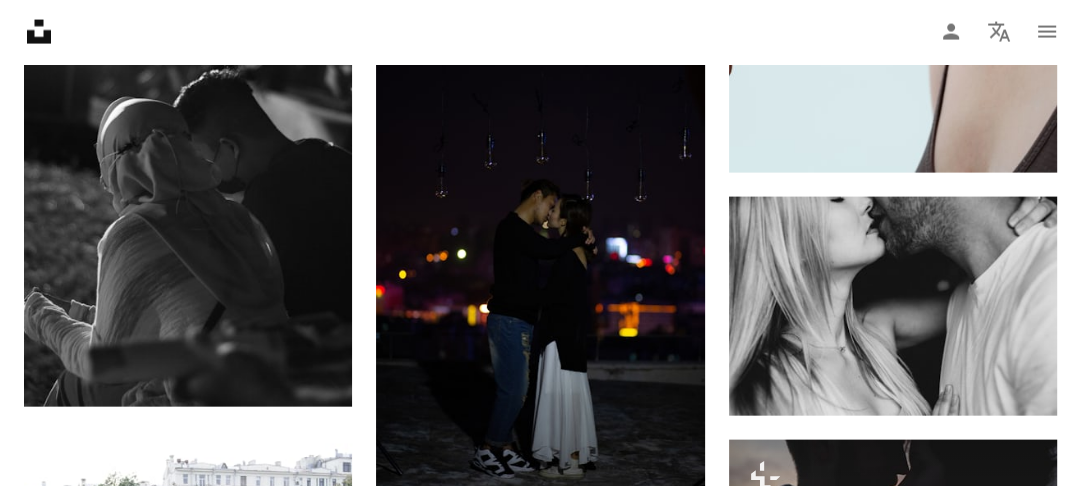scroll, scrollTop: 24800, scrollLeft: 0, axis: vertical 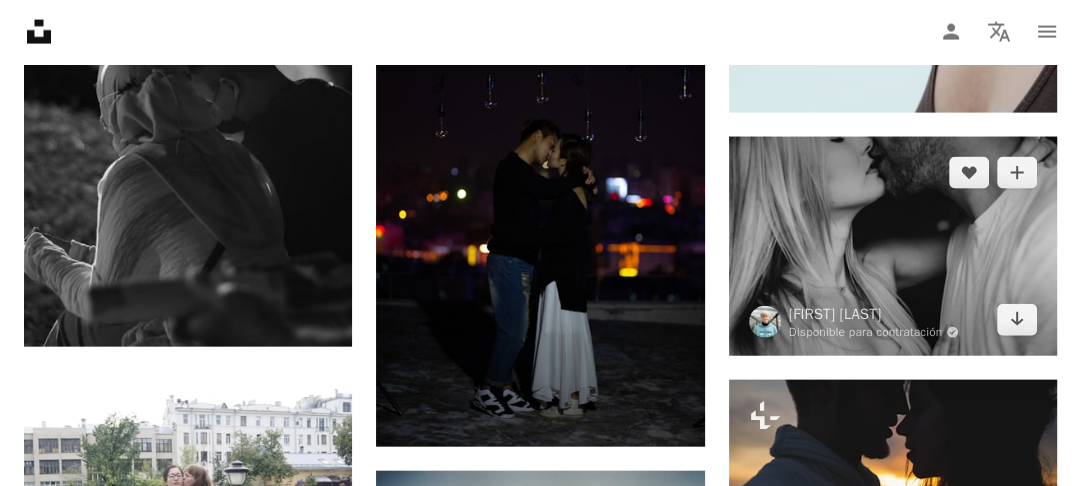 click at bounding box center (893, 246) 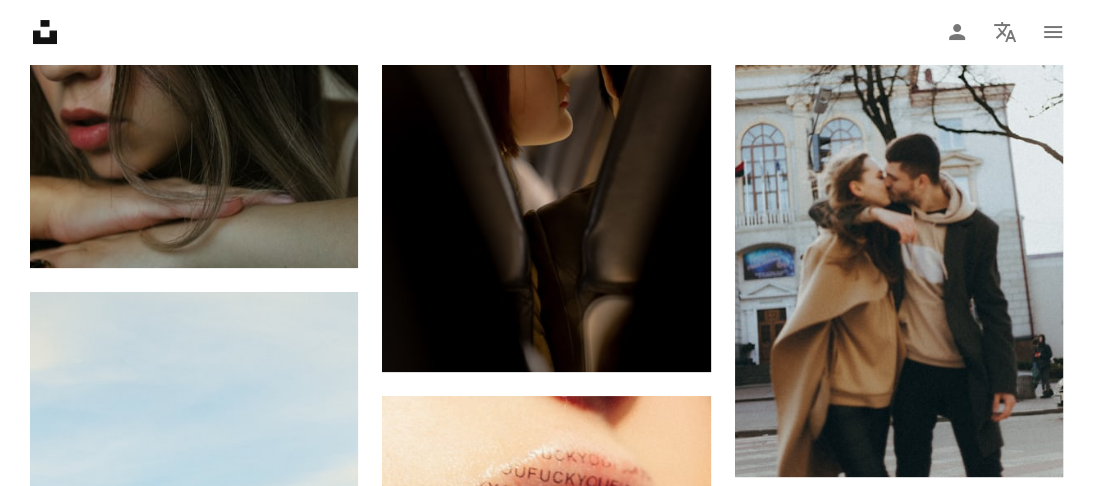 scroll, scrollTop: 27360, scrollLeft: 0, axis: vertical 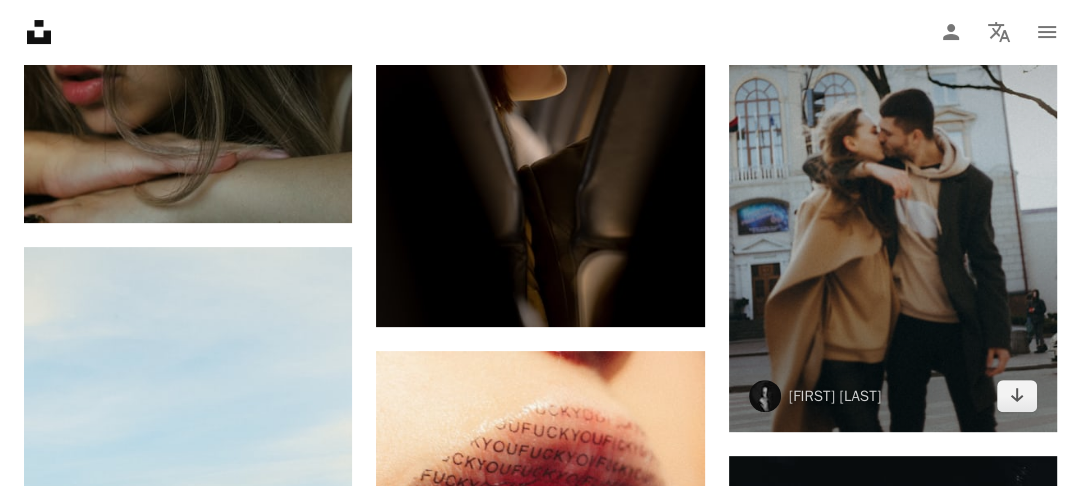click at bounding box center [893, 186] 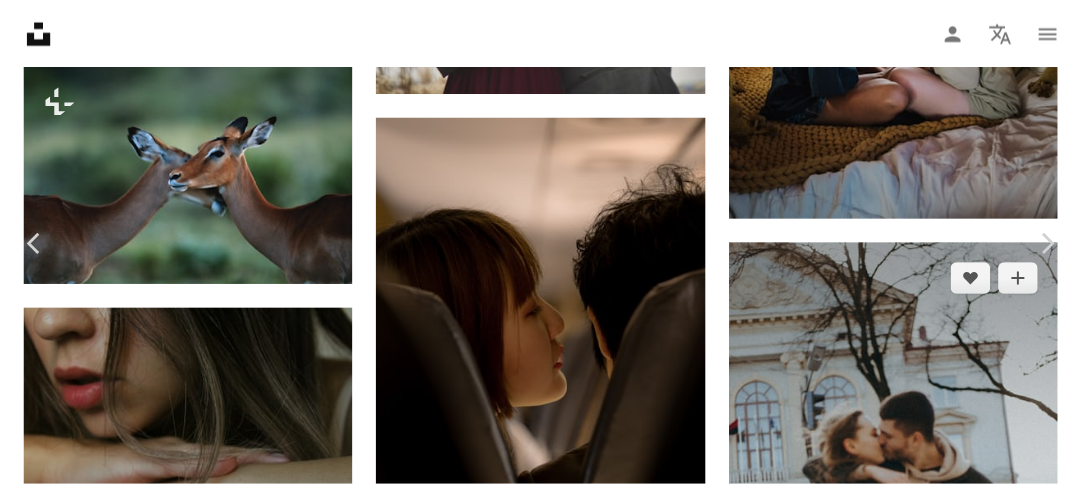 scroll, scrollTop: 0, scrollLeft: 0, axis: both 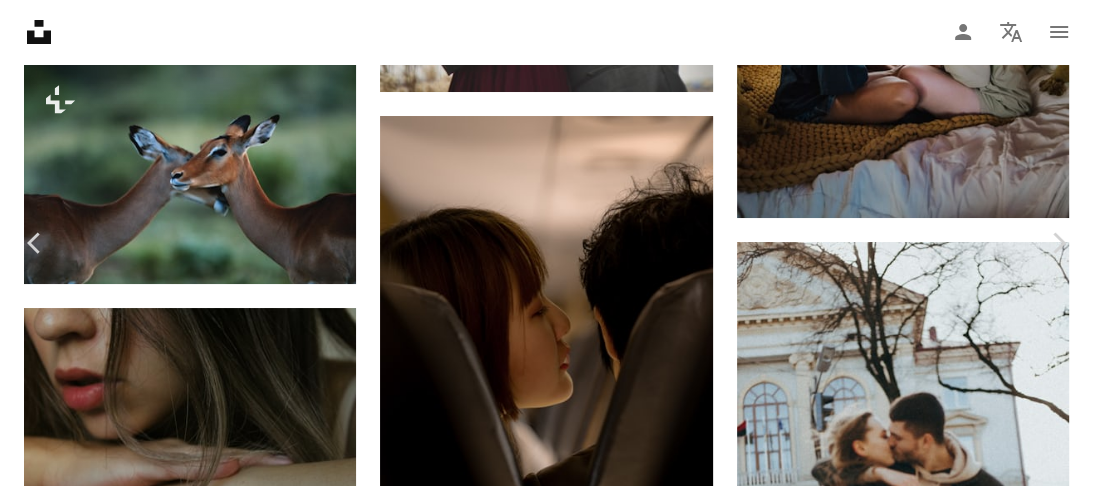 click on "Descargar gratis" at bounding box center (887, 4626) 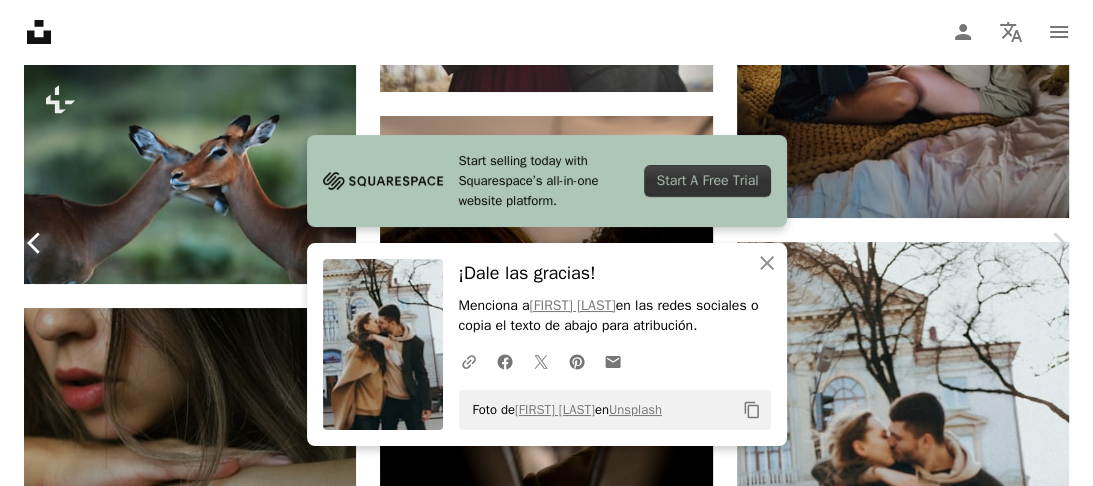 click on "Chevron left" at bounding box center [35, 243] 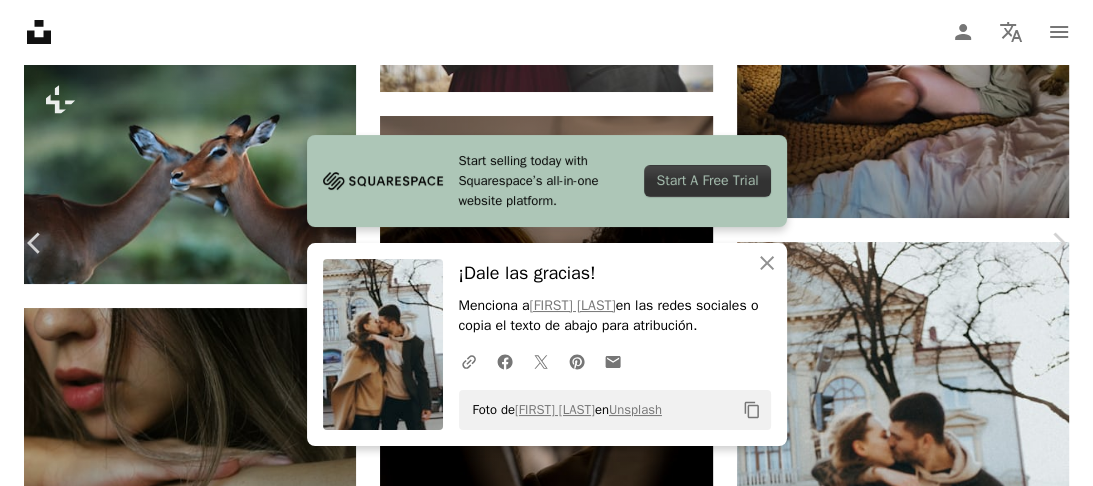 click on "An X shape" at bounding box center (20, 20) 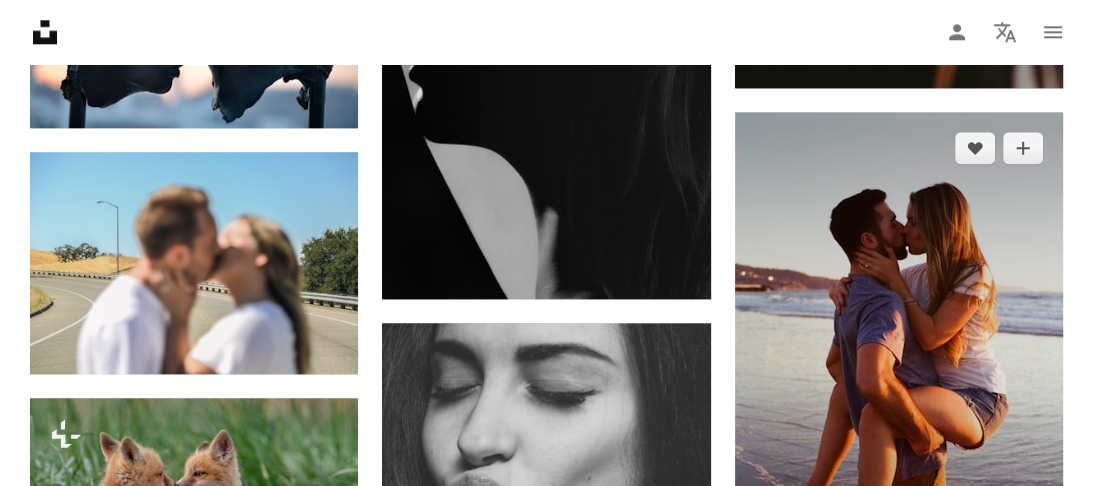 scroll, scrollTop: 28640, scrollLeft: 0, axis: vertical 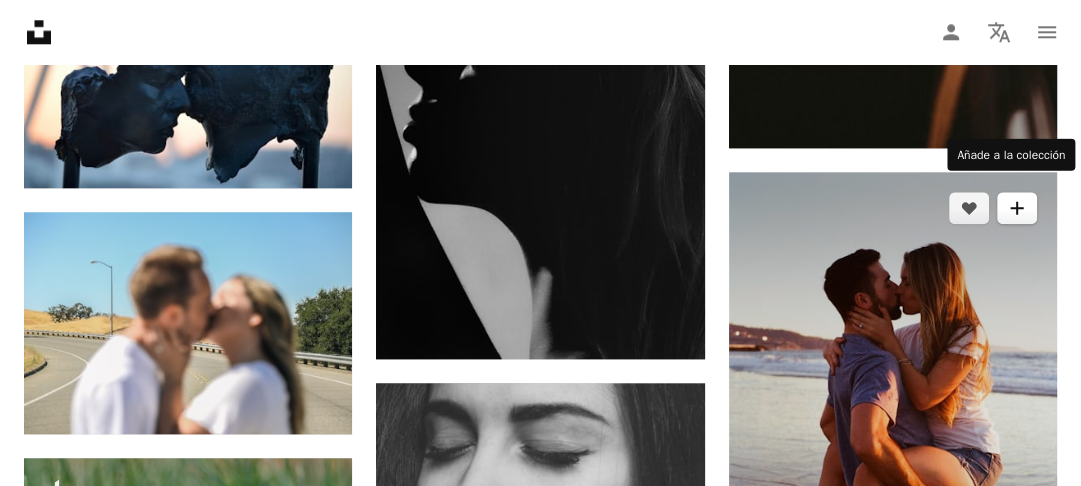 click 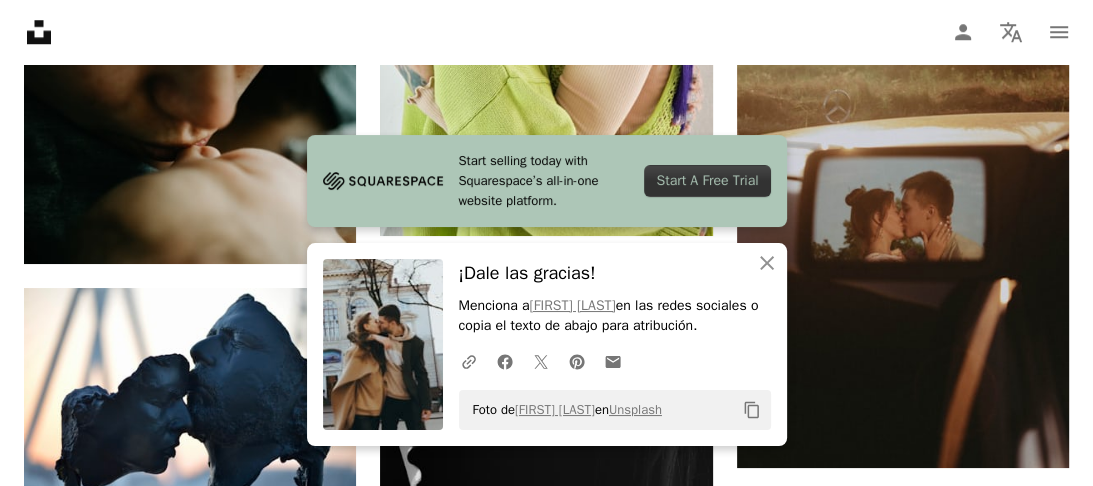 type on "**********" 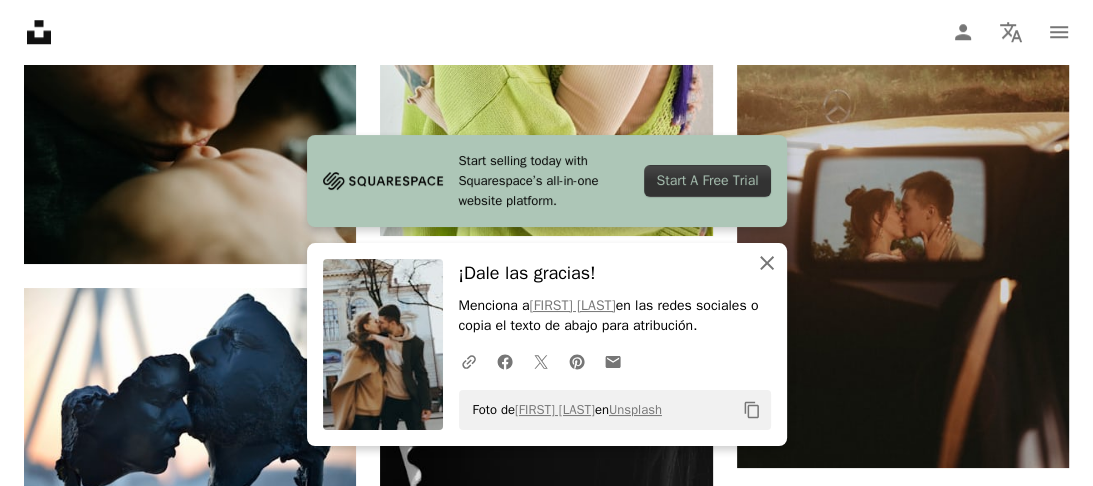 click on "An X shape" 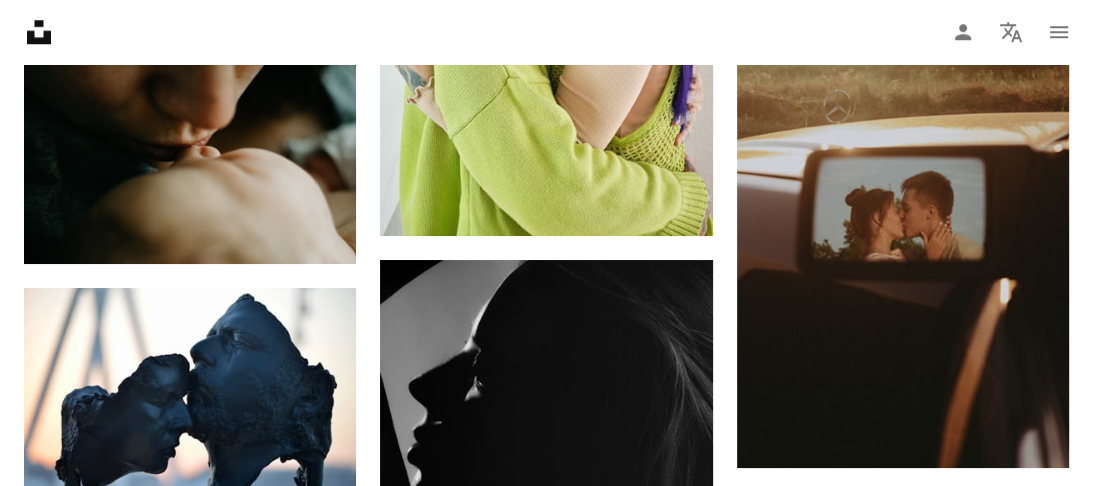click on "An X shape Únete a Unsplash ¿Ya tienes una cuenta?  Inicia sesión Nombre Apellidos Correo electrónico Nombre de usuario  (únicamente letras, números y guiones bajos) Contraseña  (mín. 8 caracteres) Únete Al unirte, aceptas los  Términos  y la  Política de privacidad ." at bounding box center (546, 3542) 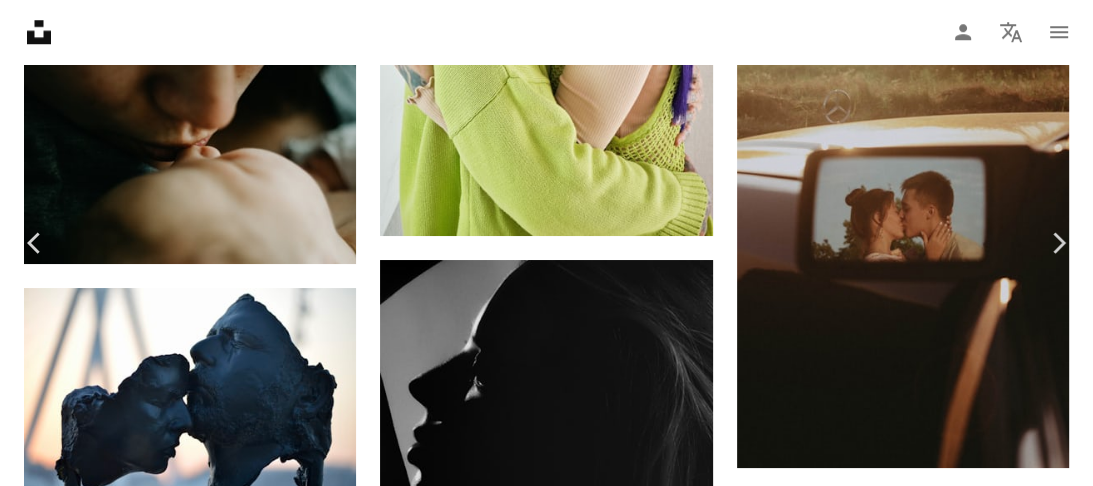 scroll, scrollTop: 28800, scrollLeft: 0, axis: vertical 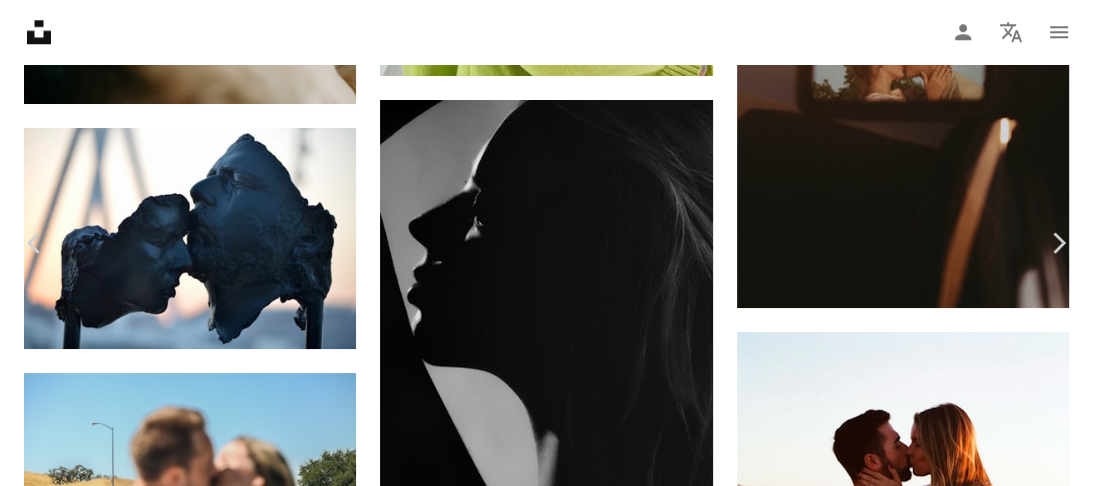 click on "An X shape Chevron left Chevron right [NAME] sobolivska A heart A plus sign Descargar gratis Chevron down Zoom in Visualizaciones 354.466 Descargas 1299 A forward-right arrow Compartir Info icon Información More Actions Calendar outlined Publicado el  10 de abril de 2020 Camera Canon, EOS 6D Safety Uso gratuito bajo la  Licencia Unsplash Humano gris pareja besando ropa besar atavío salir con alguien abrigo dar a entender abrigo Imágenes de dominio público Explora imágenes premium relacionadas en iStock  |  Ahorra un 20 % con el código UNSPLASH20 Ver más en iStock  ↗ Imágenes relacionadas A heart A plus sign [NAME] Arrow pointing down A heart A plus sign artawkrn Disponible para contratación A checkmark inside of a circle Arrow pointing down A heart A plus sign [NAME] Arrow pointing down Plus sign for Unsplash+ A heart A plus sign Getty Images Para  Unsplash+ A lock Descargar A heart A plus sign [NAME] Disponible para contratación Arrow pointing down A heart" at bounding box center [546, 3382] 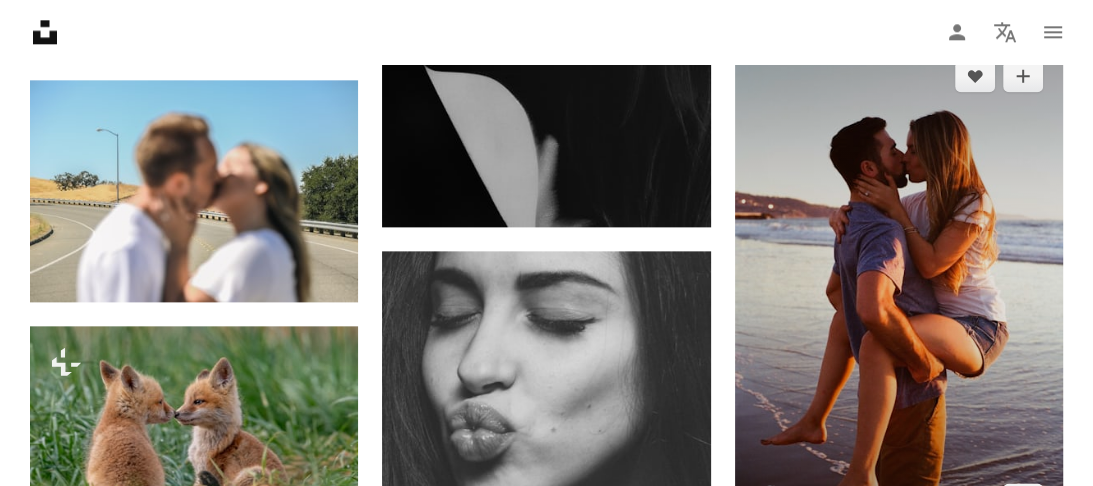 scroll, scrollTop: 28640, scrollLeft: 0, axis: vertical 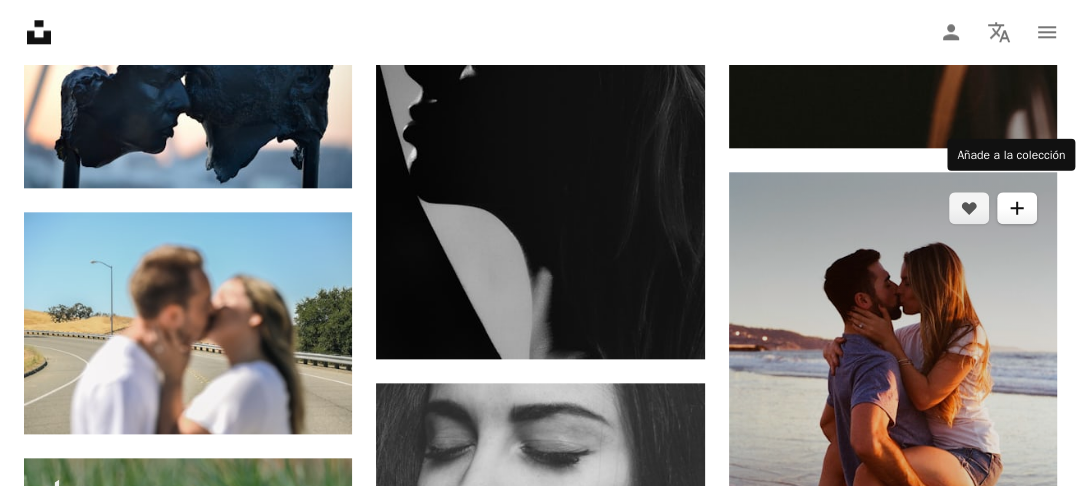click on "A plus sign" 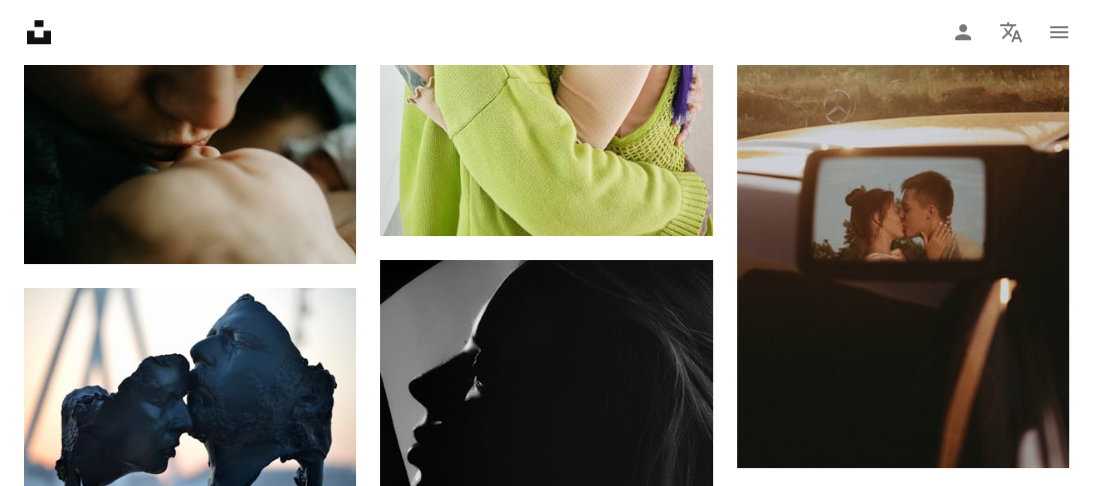 scroll, scrollTop: 0, scrollLeft: 0, axis: both 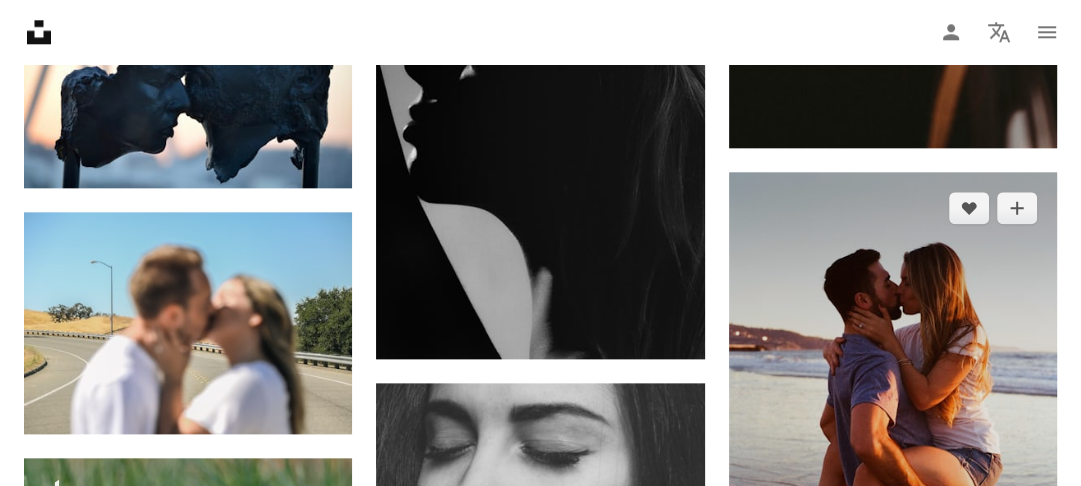drag, startPoint x: 936, startPoint y: 270, endPoint x: 967, endPoint y: 280, distance: 32.572994 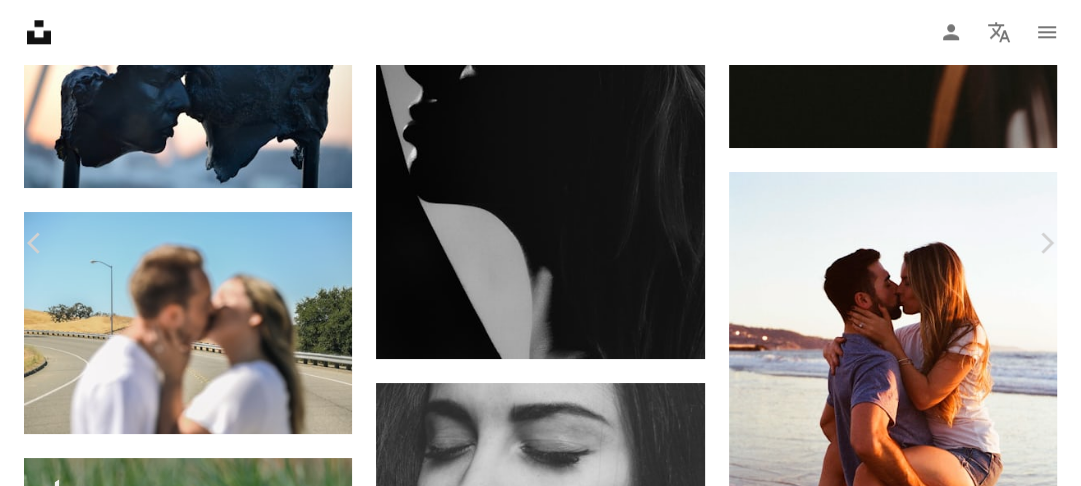 click on "Descargar gratis" at bounding box center [875, 2994] 